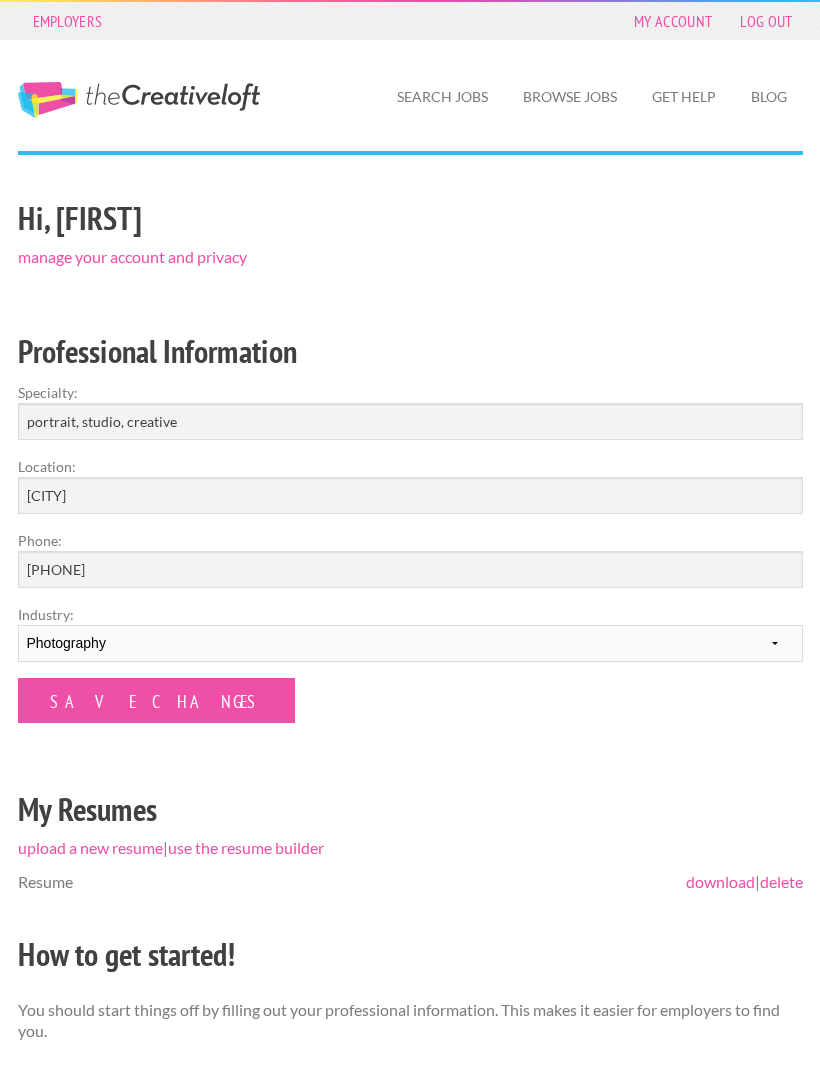 scroll, scrollTop: 0, scrollLeft: 0, axis: both 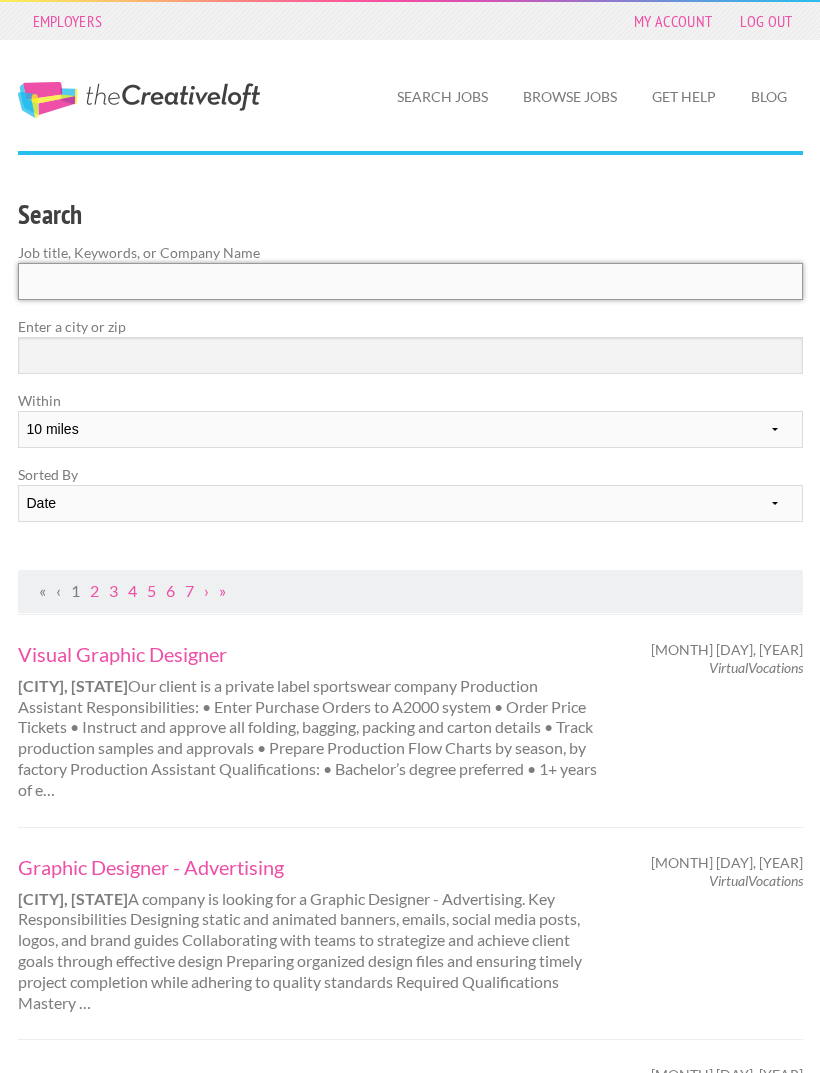 click at bounding box center (410, 281) 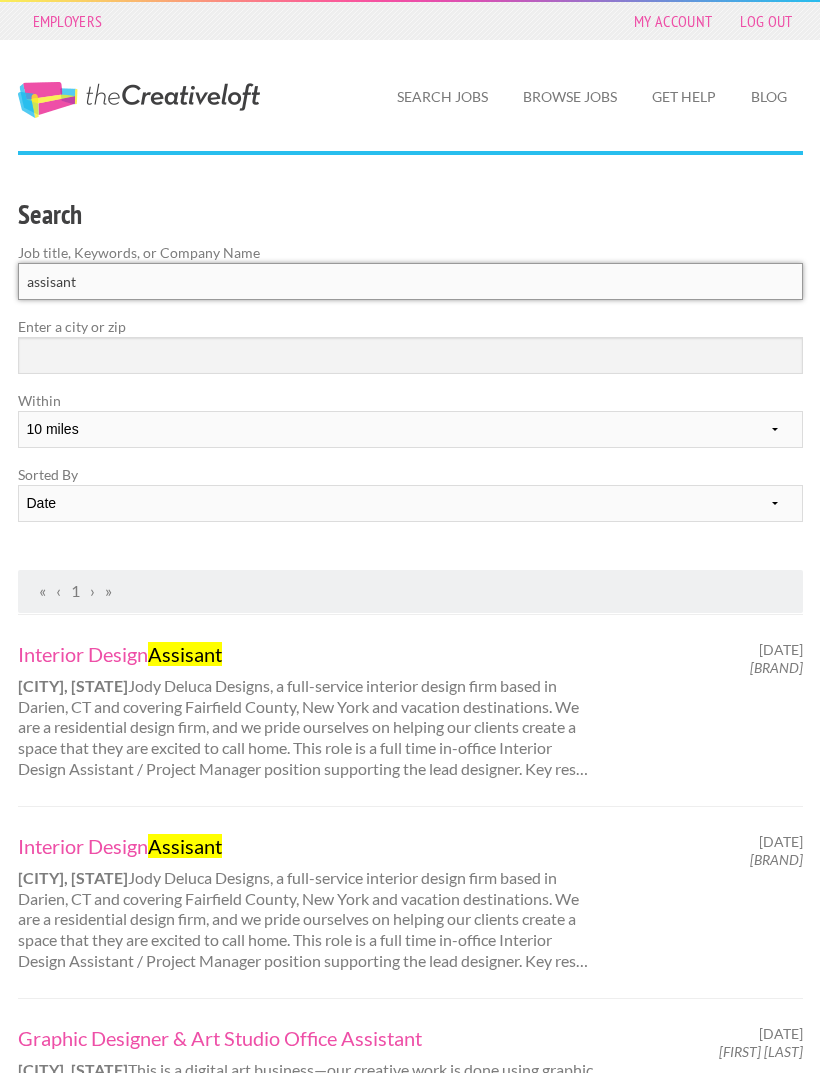 type on "assisant" 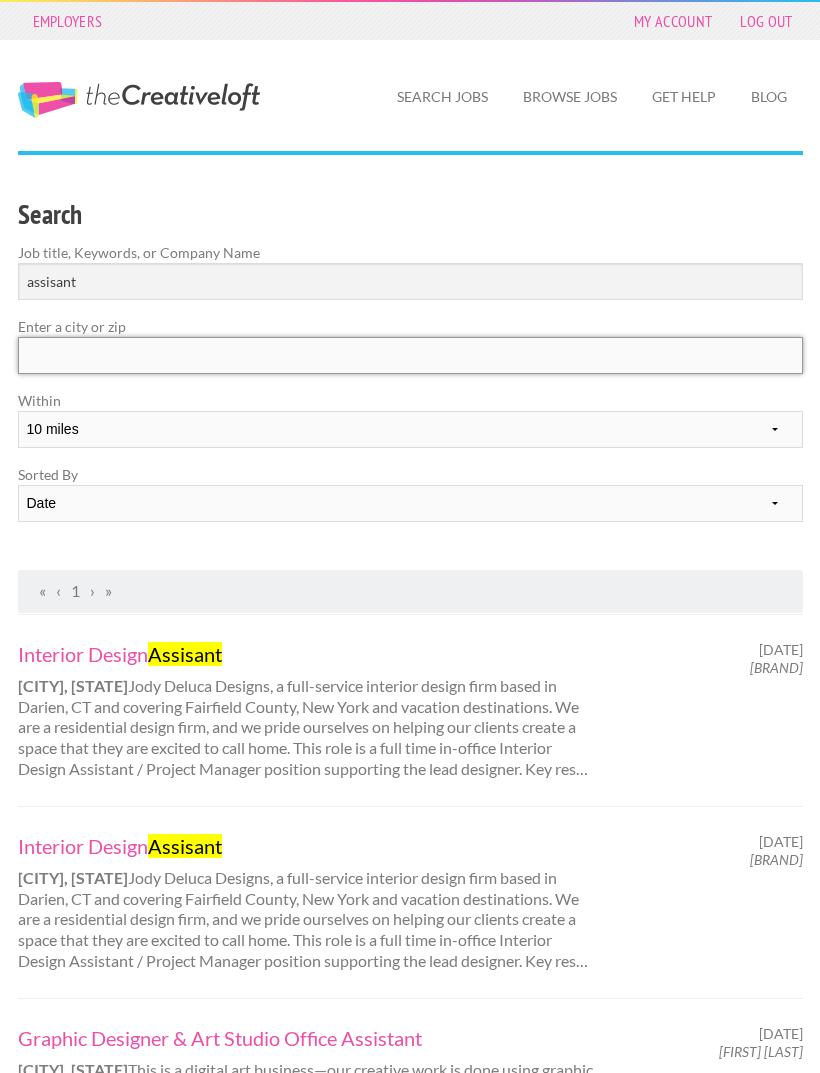 click at bounding box center [410, 355] 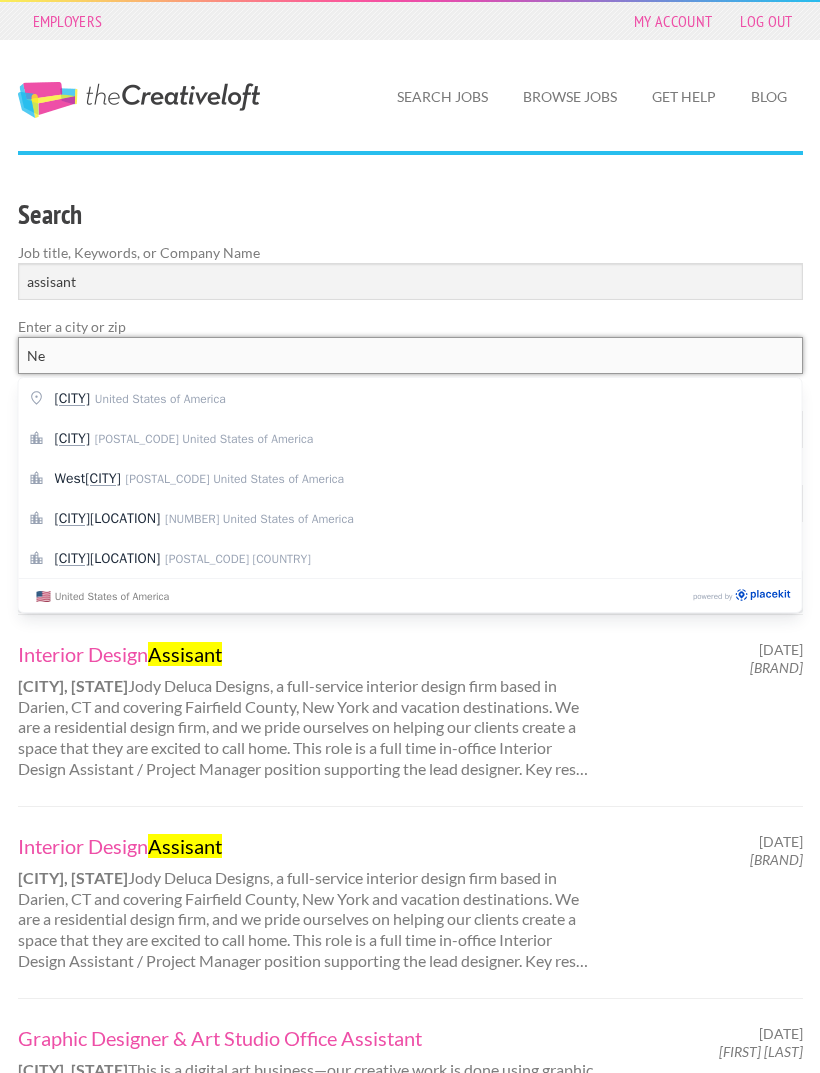 type on "[STATE]" 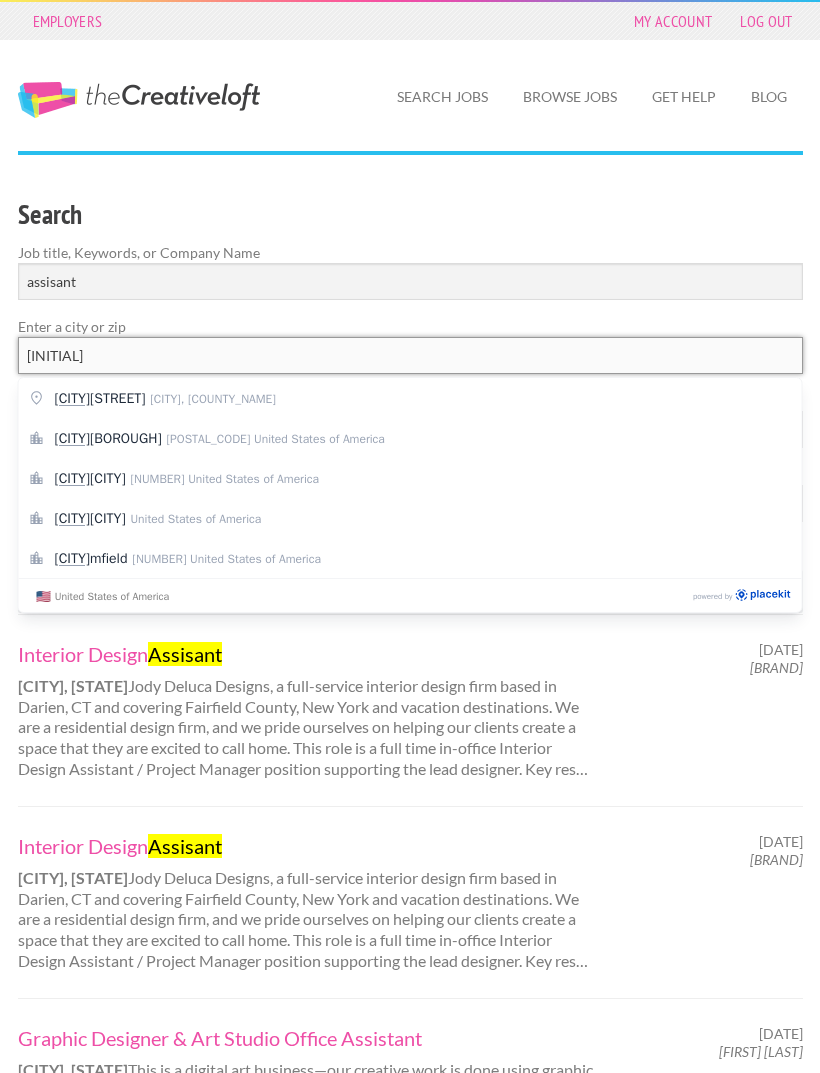 type on "B" 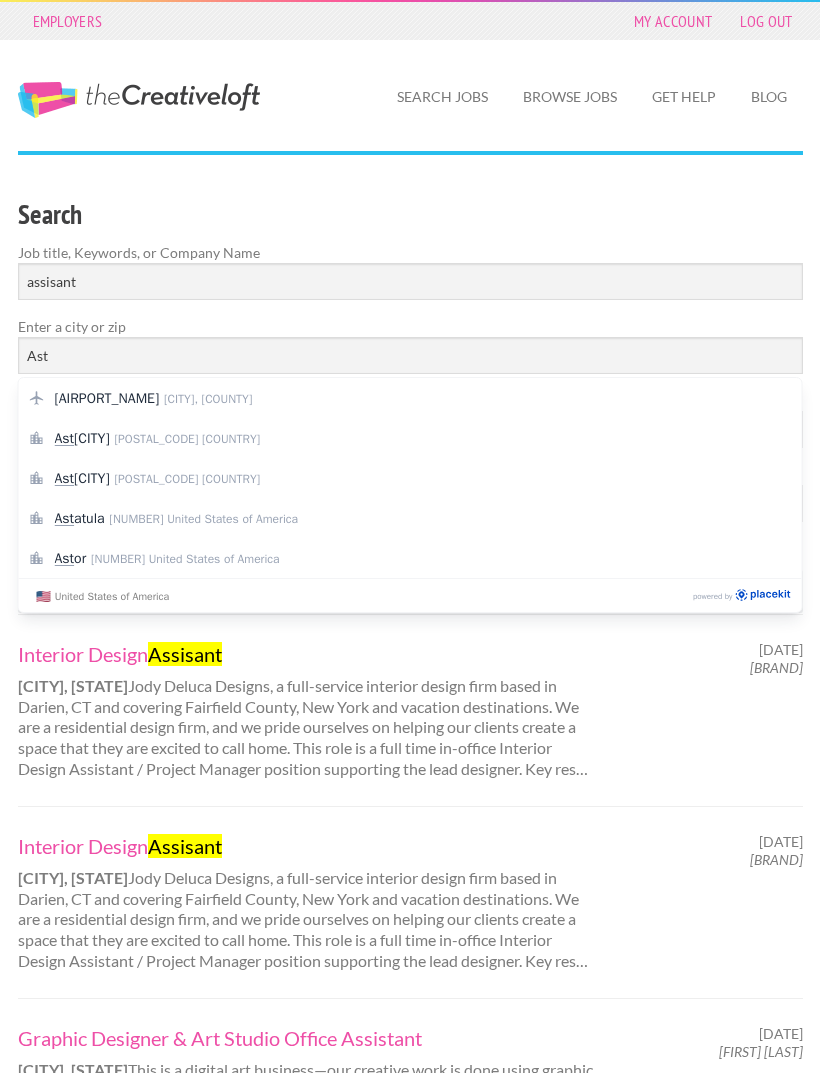 click on "[POSTAL_CODE] [COUNTRY]" at bounding box center (187, 439) 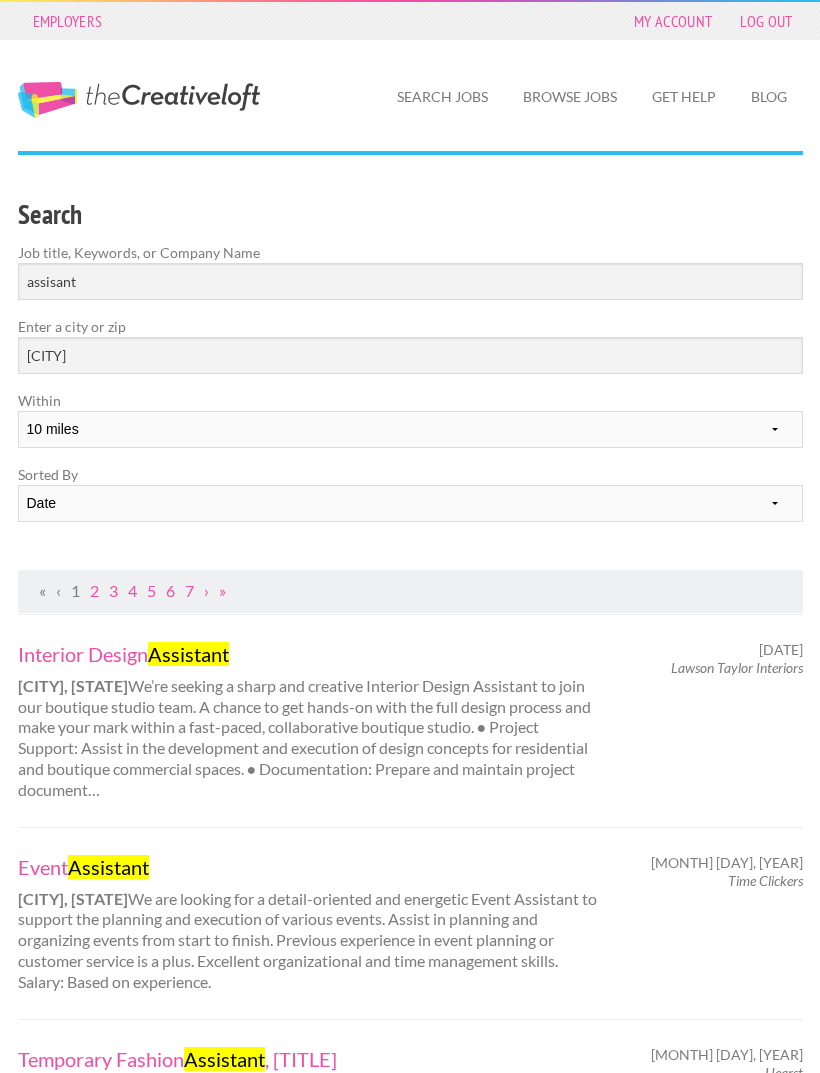 click on "- [DISTANCE]
- [DISTANCE]
- [DISTANCE]
- [DISTANCE]
- [DISTANCE]
- [DISTANCE]
- [DISTANCE]
- [DISTANCE]" at bounding box center [410, 429] 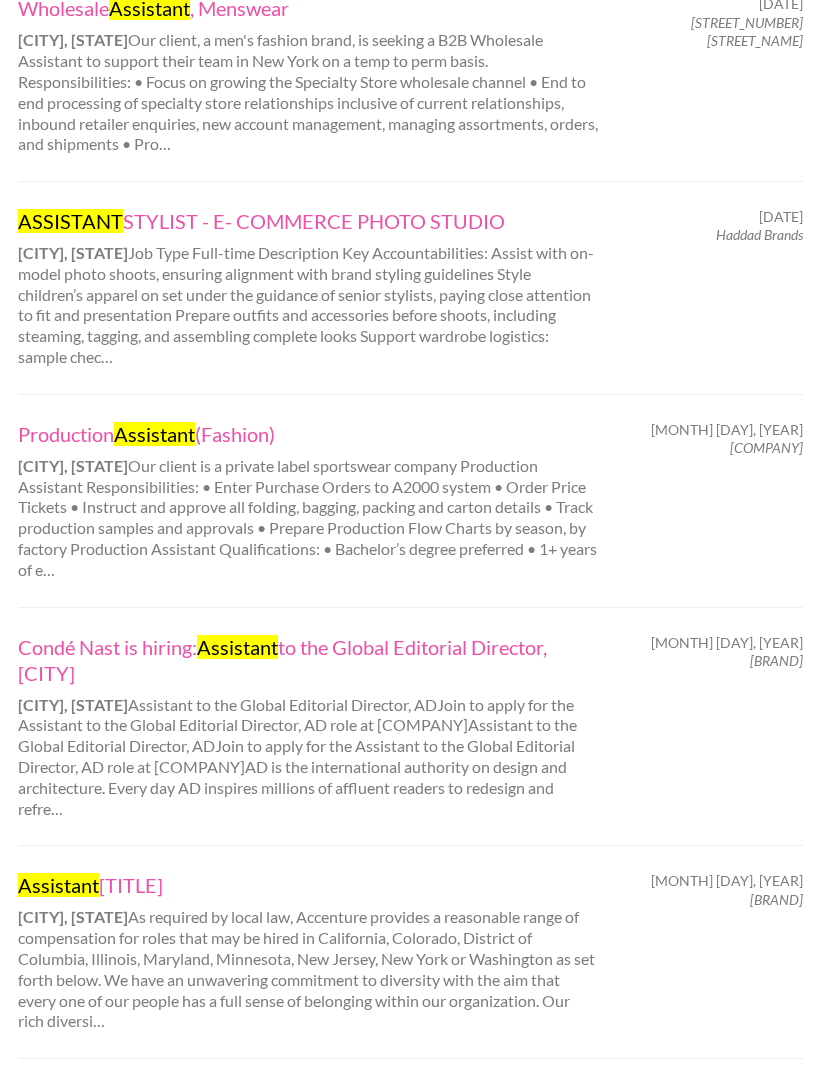 scroll, scrollTop: 0, scrollLeft: 0, axis: both 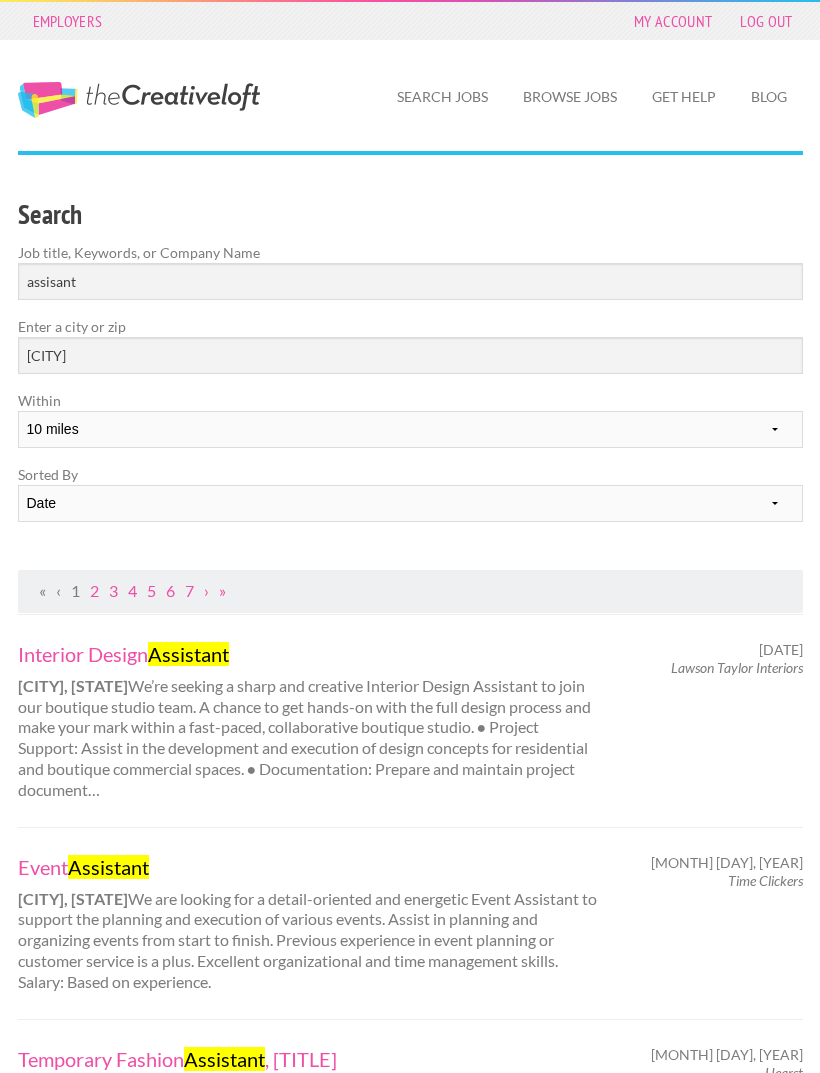 click on "Search
Job title, Keywords, or Company Name
assisant
Enter a city or zip
Astoria
Within
10 miles
20 miles
50 miles
100 miles
200 miles
300 miles
400 miles
500 miles
Sorted By
Date Relevance" at bounding box center (410, 381) 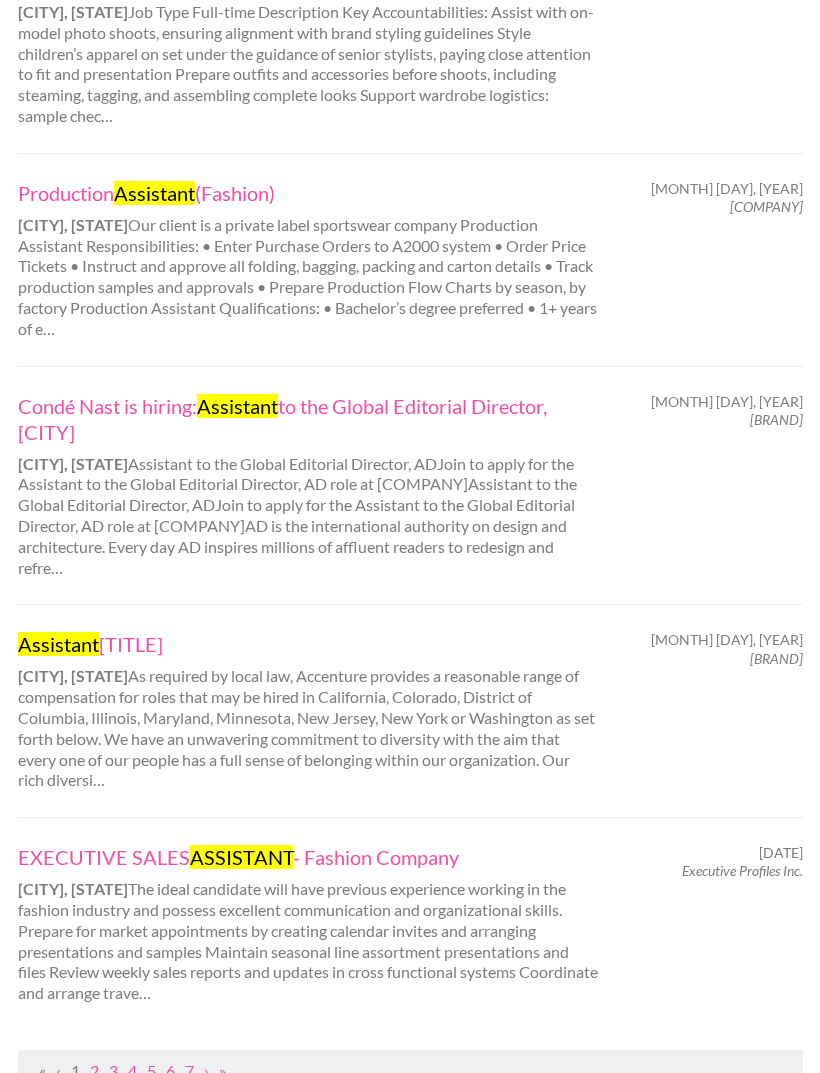scroll, scrollTop: 2052, scrollLeft: 0, axis: vertical 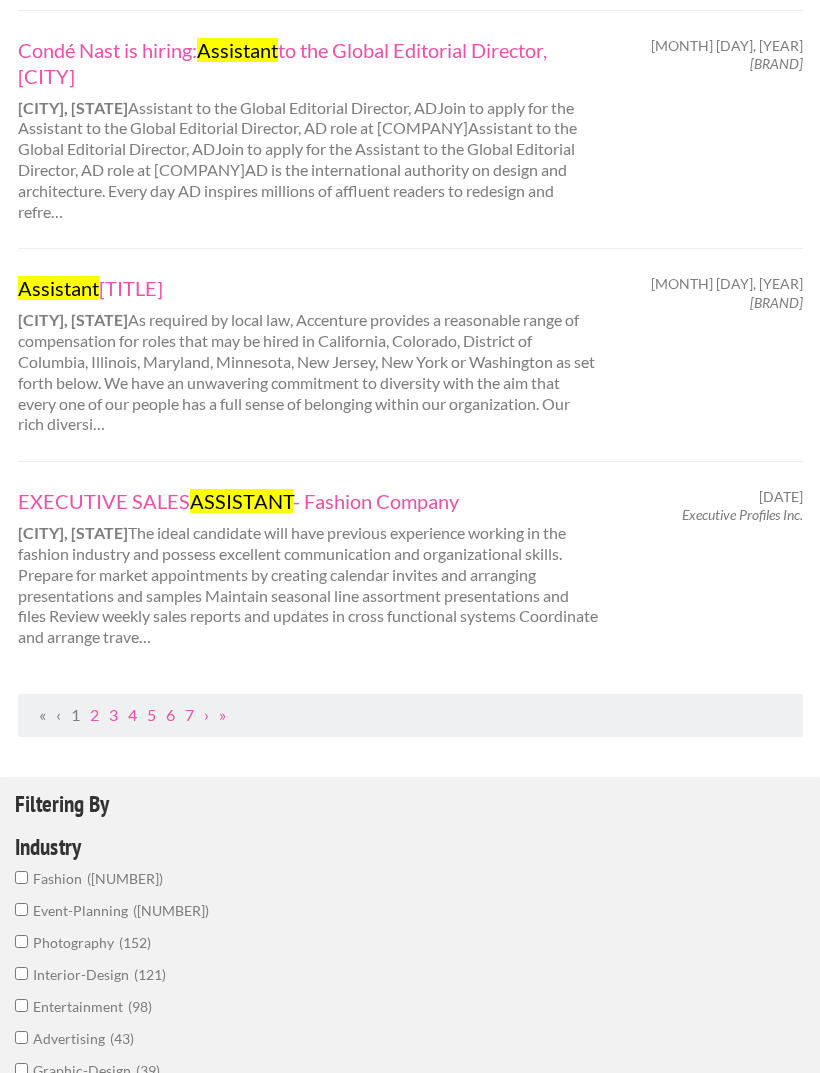 click on "2" at bounding box center [94, 714] 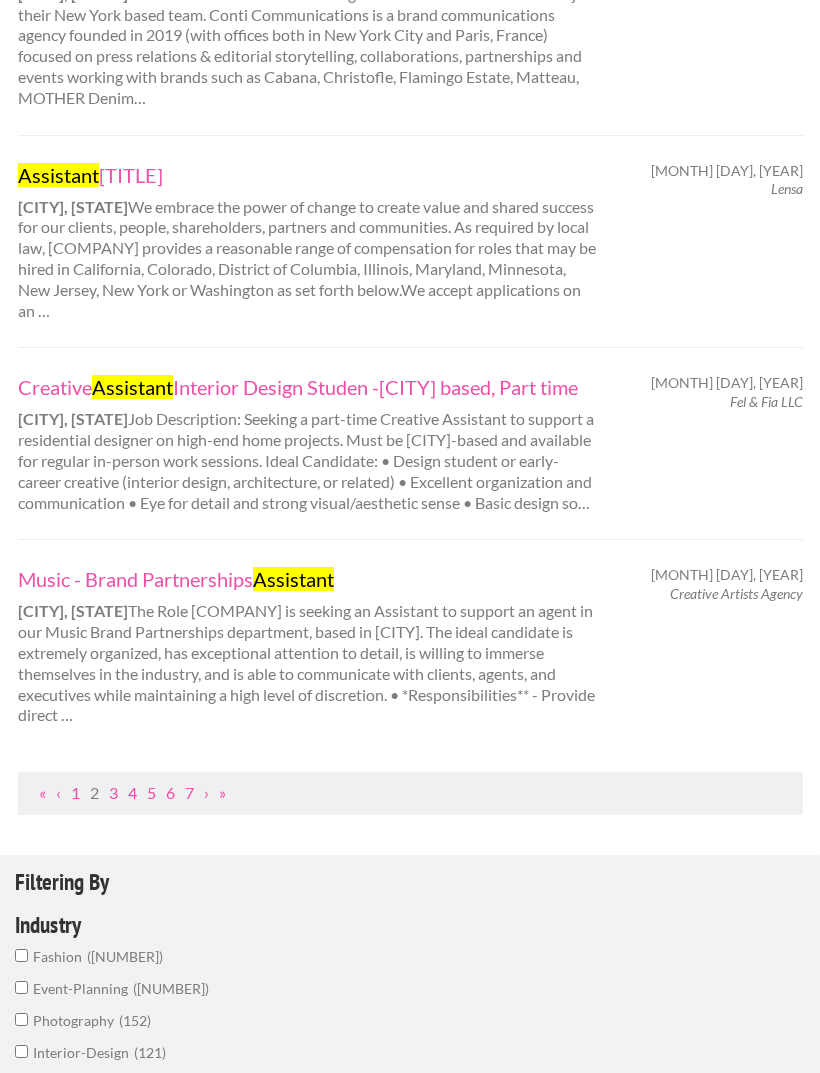 scroll, scrollTop: 1982, scrollLeft: 0, axis: vertical 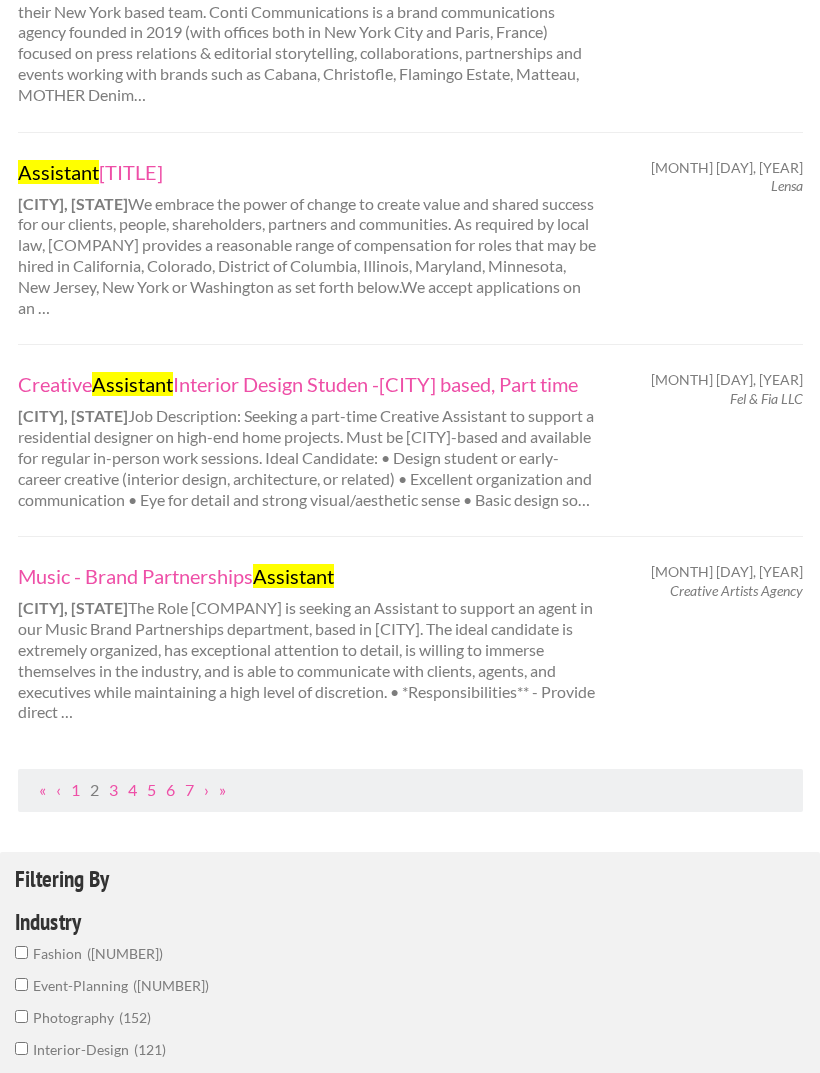 click on "3" at bounding box center (113, 789) 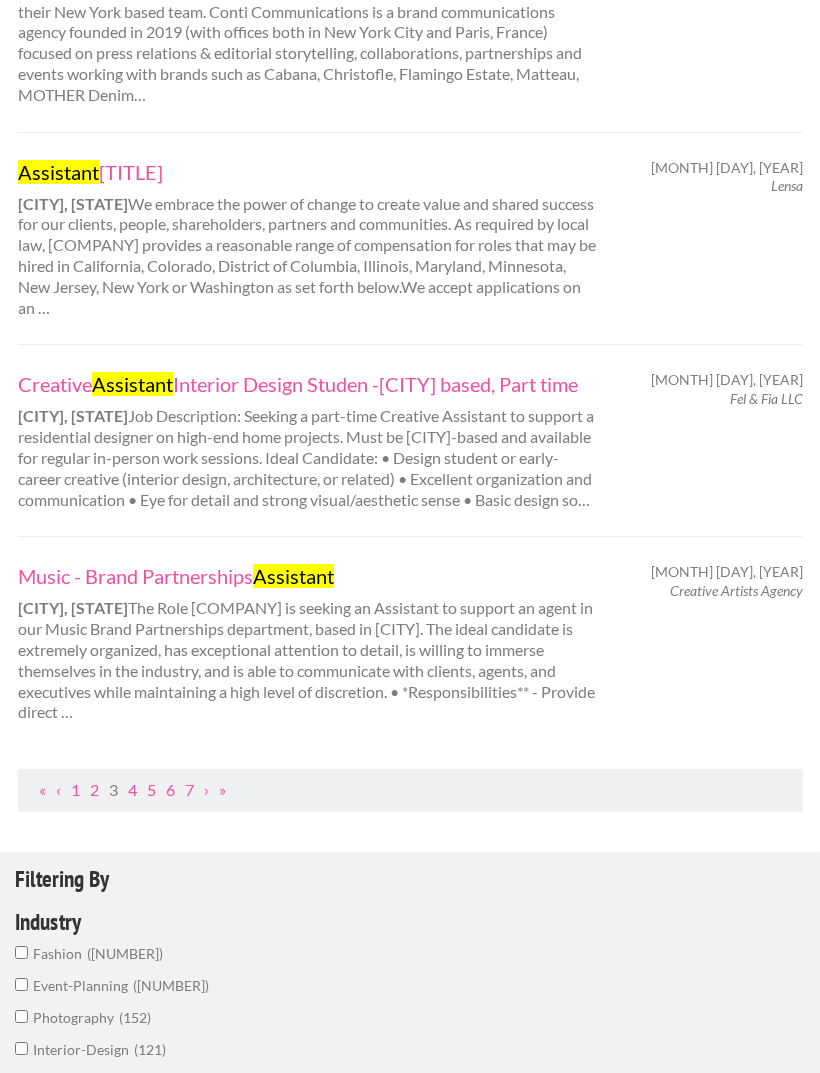 scroll, scrollTop: 0, scrollLeft: 0, axis: both 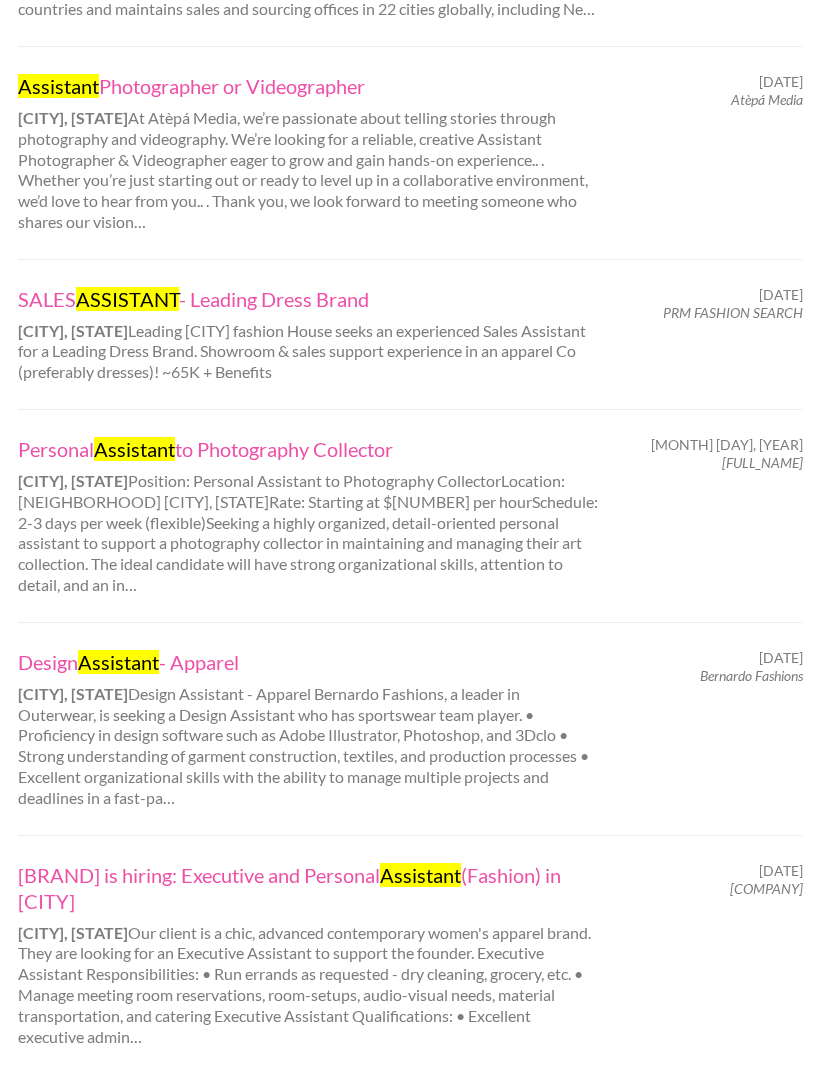 click on "Personal  Assistant  to Photography Collector" at bounding box center (308, 450) 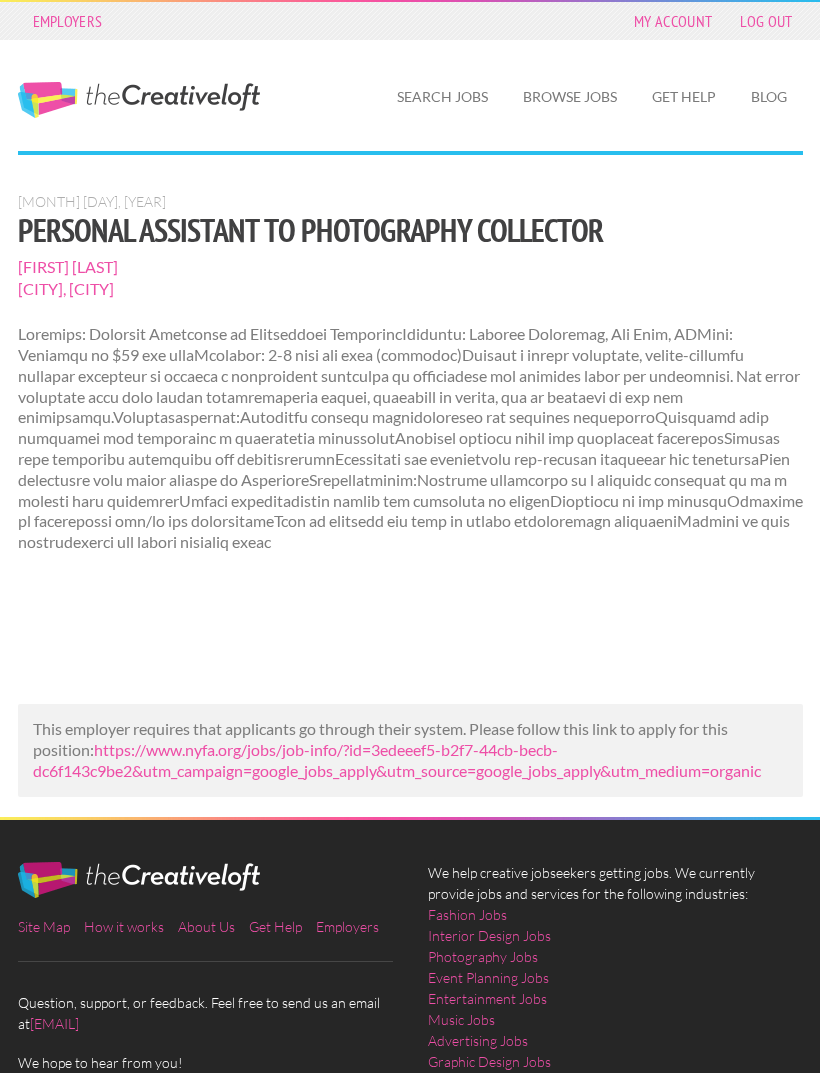 scroll, scrollTop: 0, scrollLeft: 0, axis: both 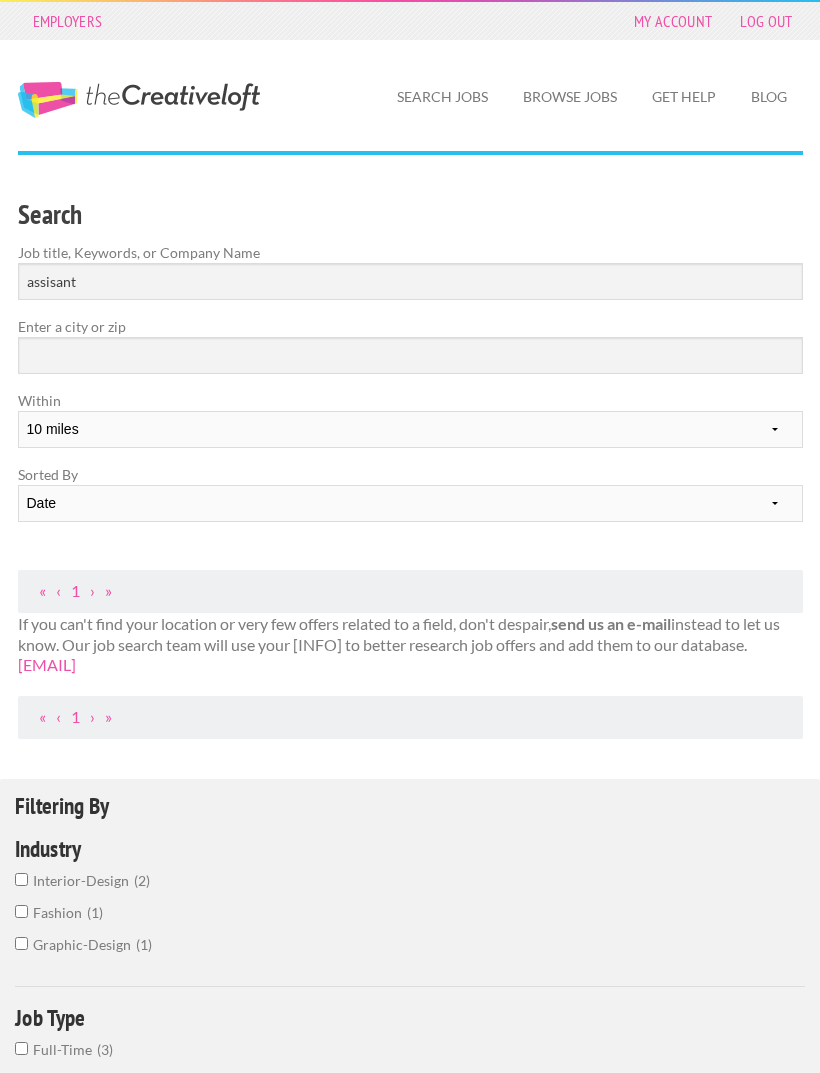click on "Browse Jobs" at bounding box center (570, 97) 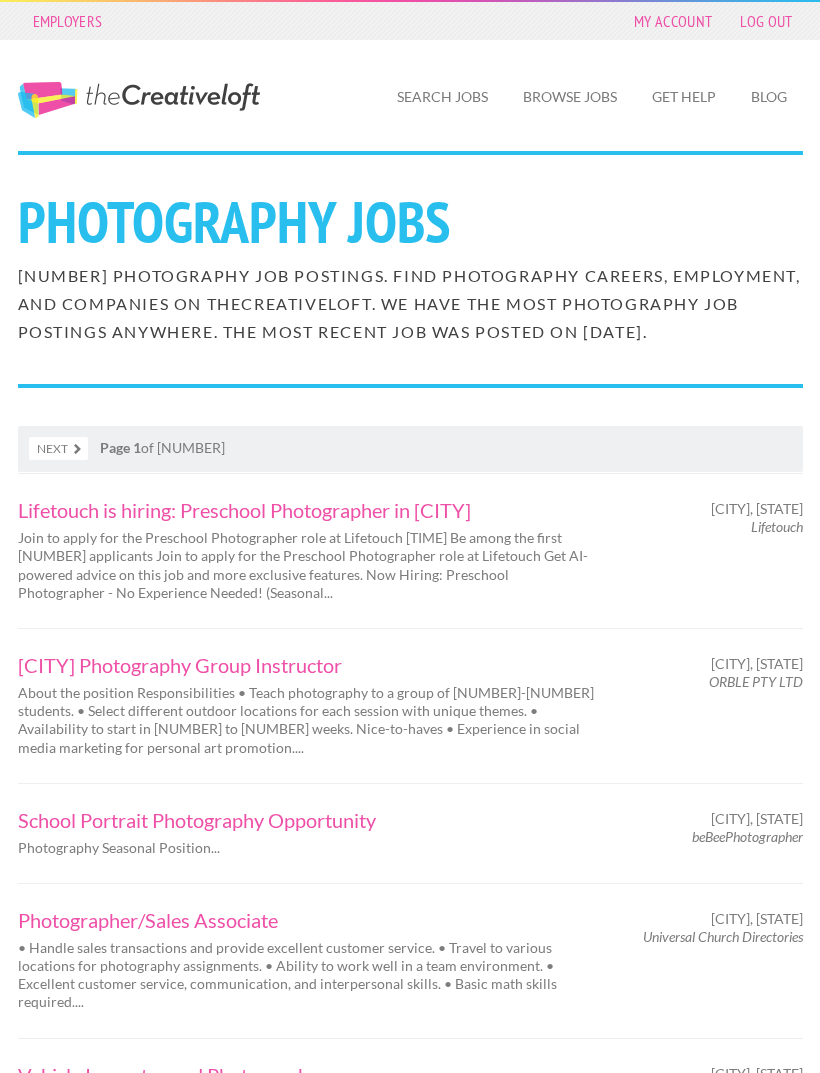 scroll, scrollTop: 0, scrollLeft: 0, axis: both 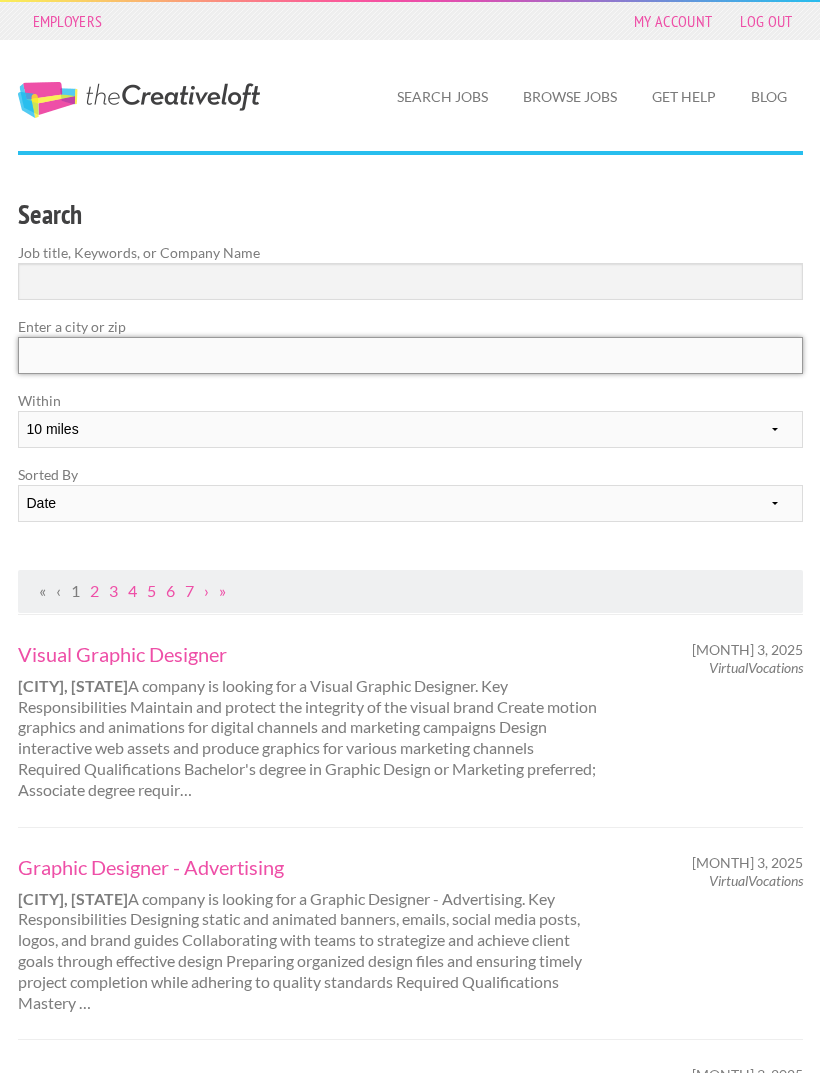 click at bounding box center [410, 355] 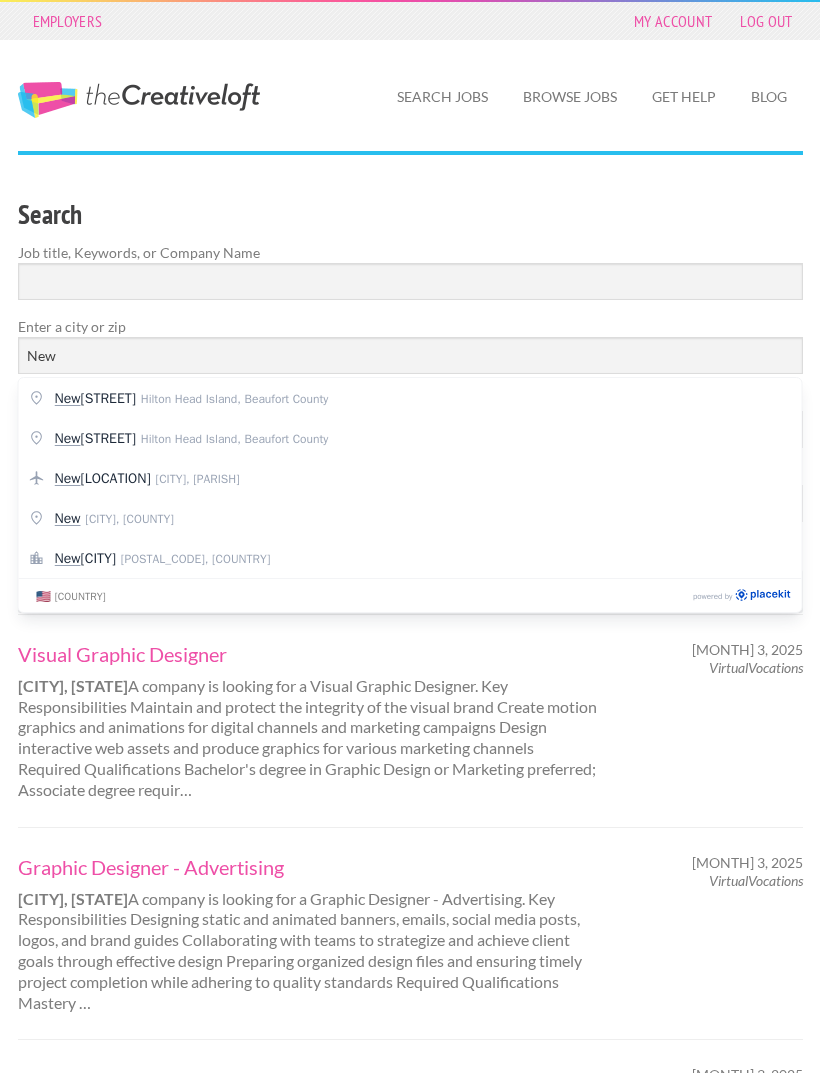 click on "[POSTAL_CODE], [COUNTRY]" at bounding box center (195, 559) 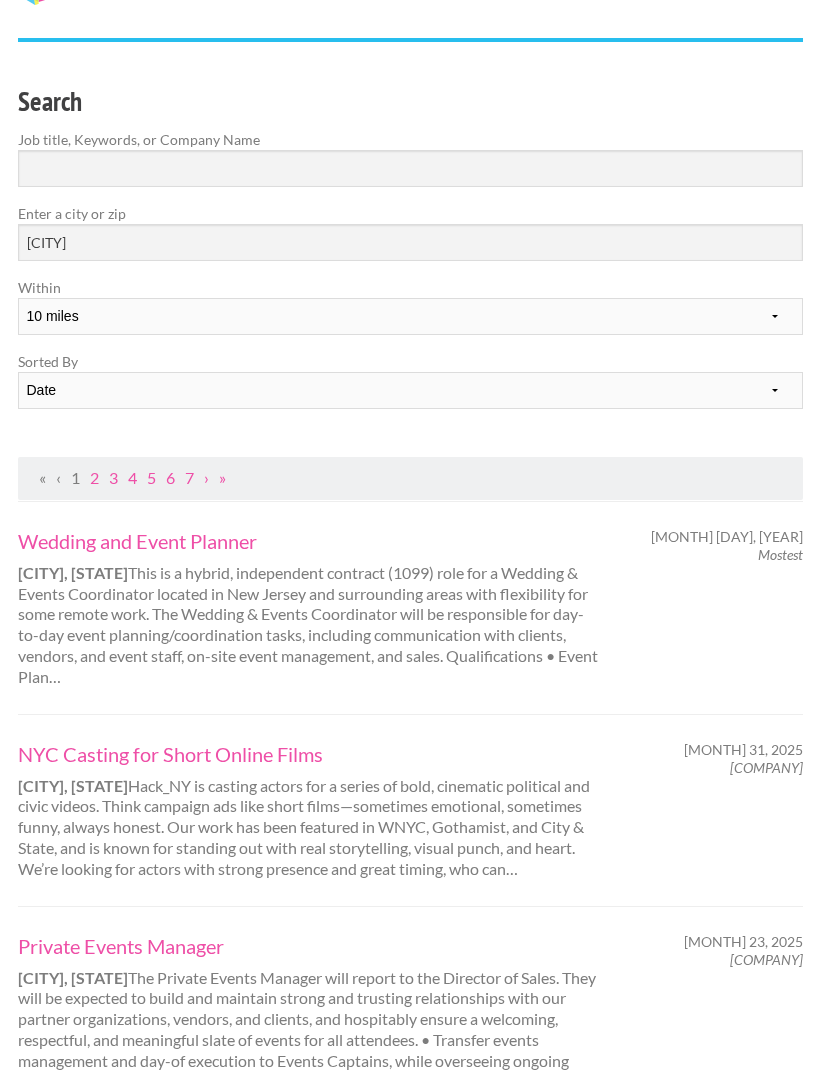 scroll, scrollTop: 0, scrollLeft: 0, axis: both 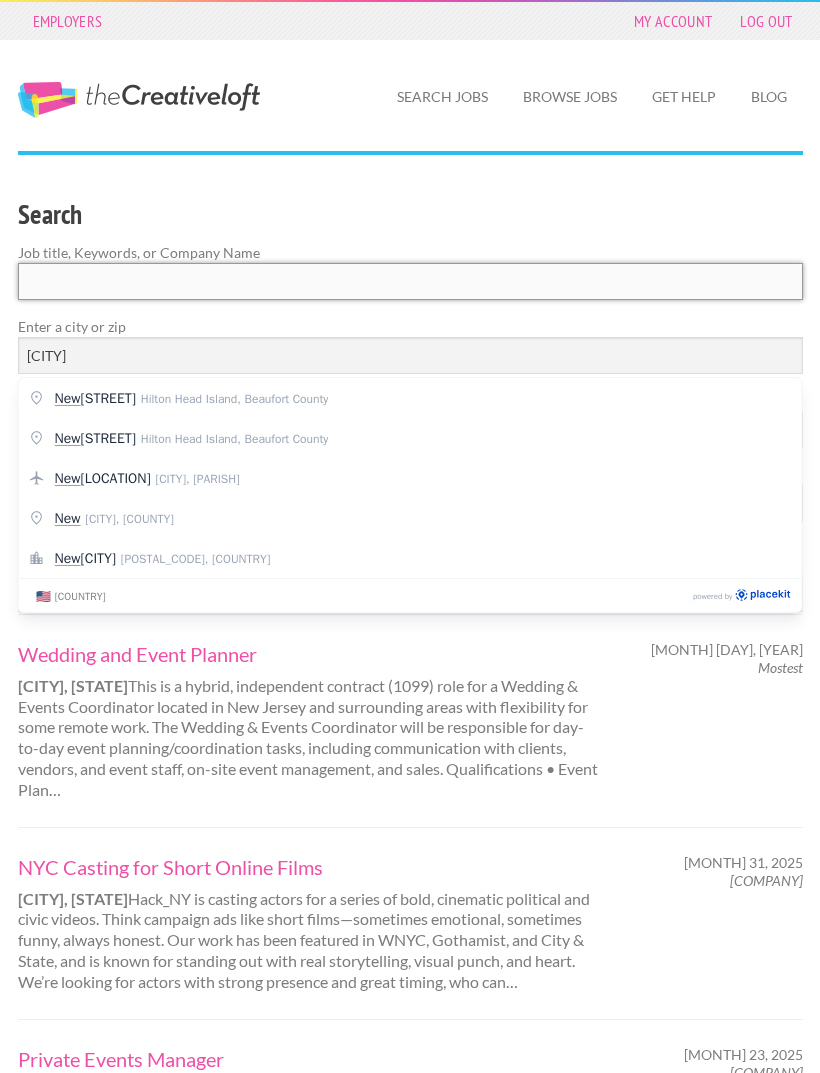 click at bounding box center (410, 281) 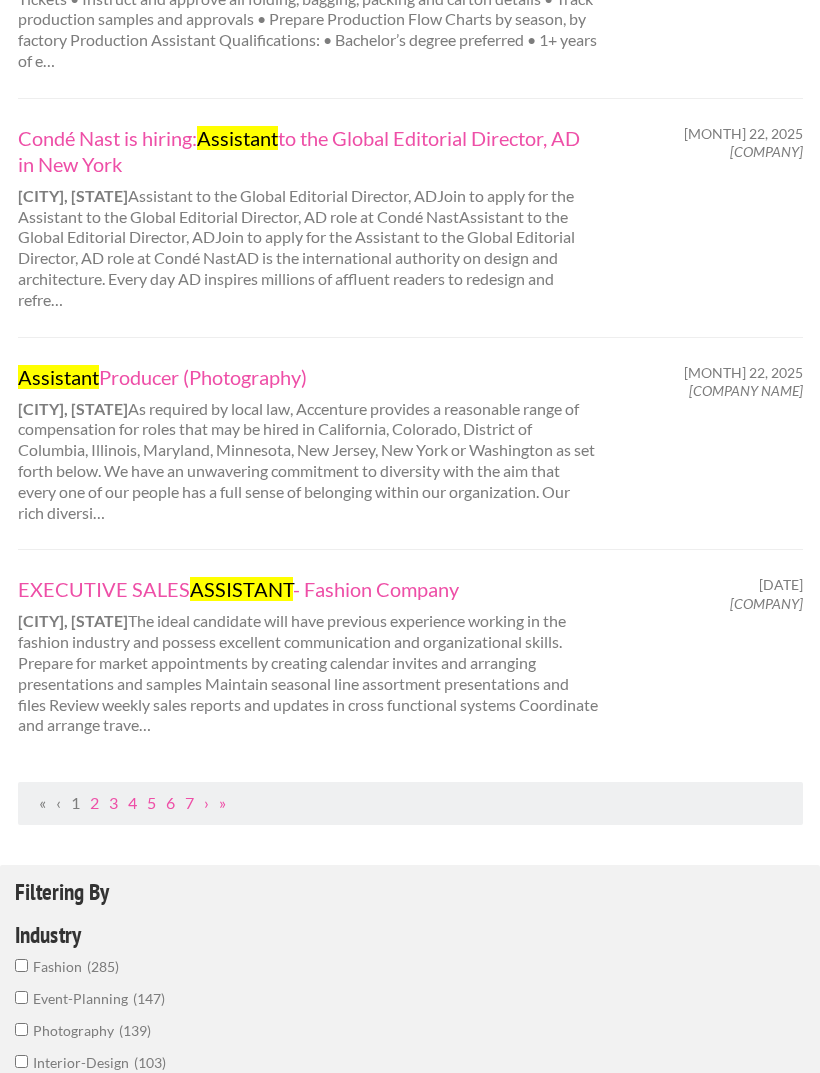 scroll, scrollTop: 1940, scrollLeft: 0, axis: vertical 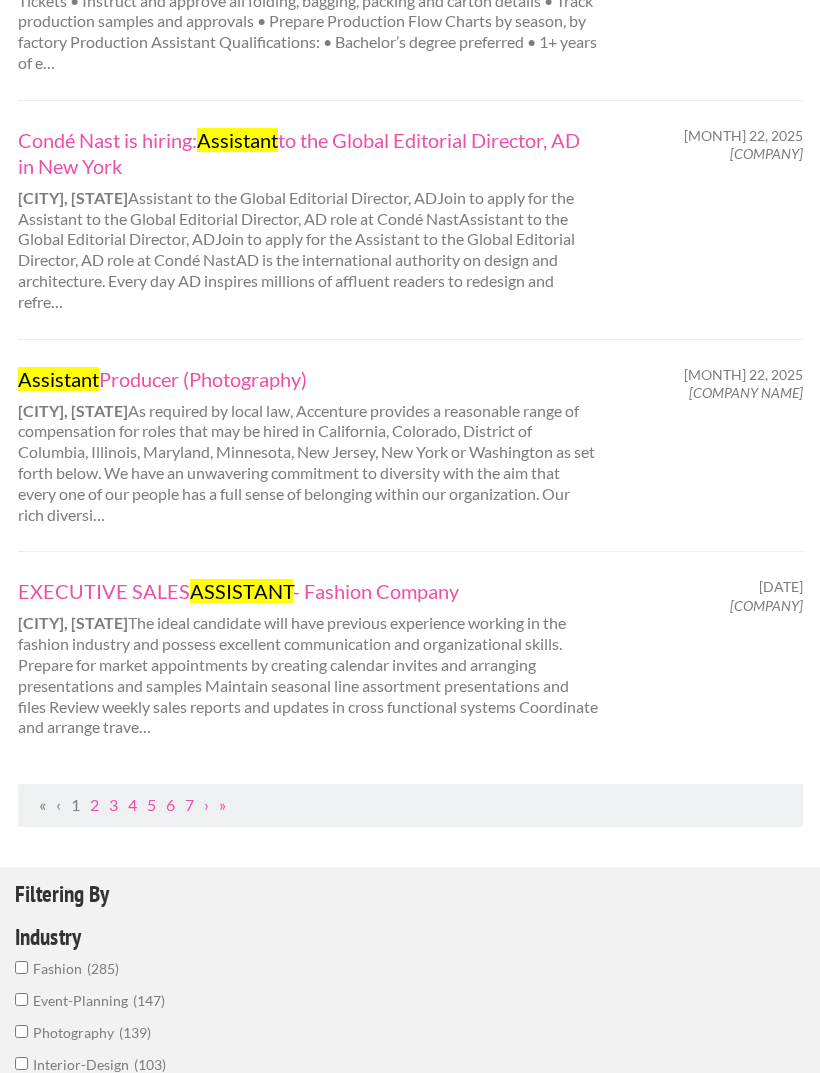 type on "assistant" 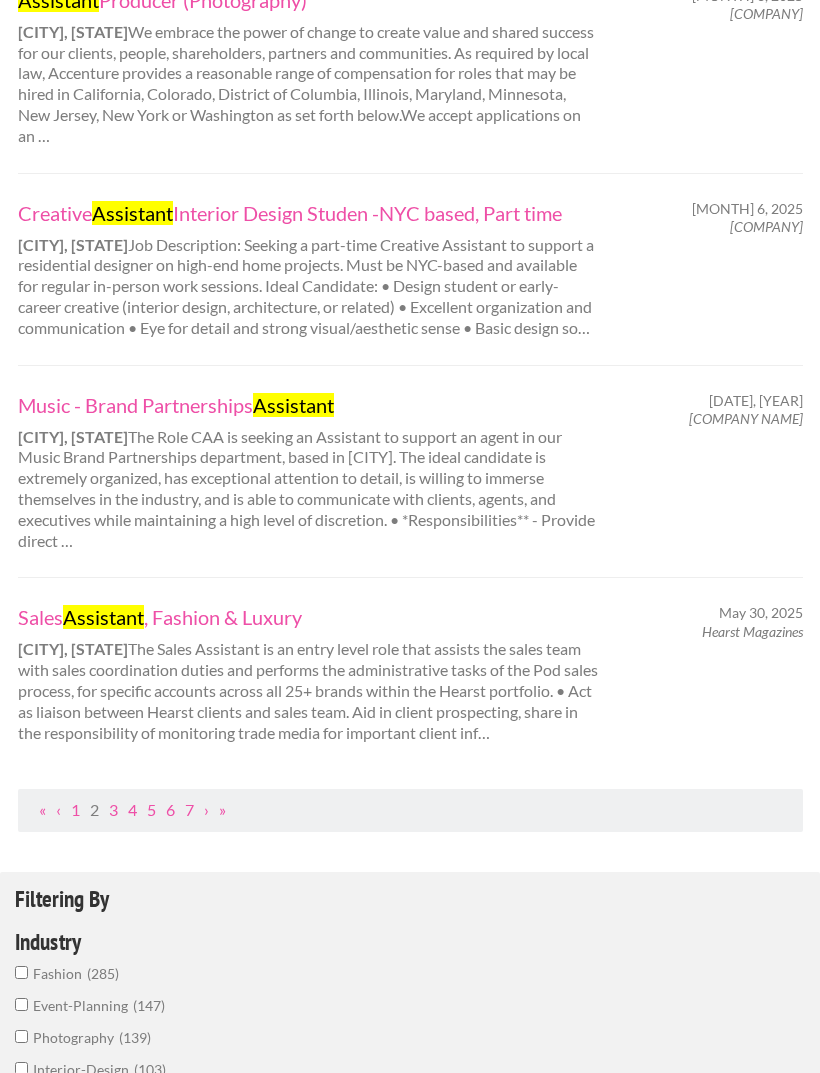 scroll, scrollTop: 0, scrollLeft: 0, axis: both 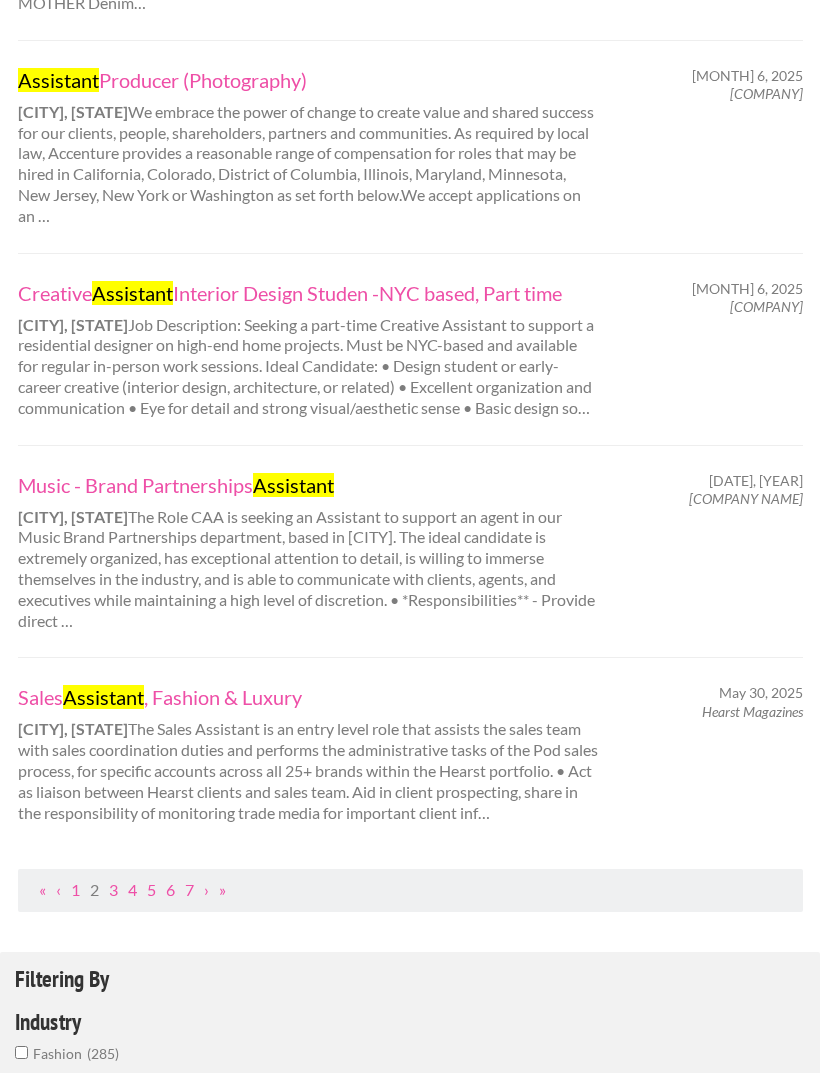 click on "3" at bounding box center (113, 890) 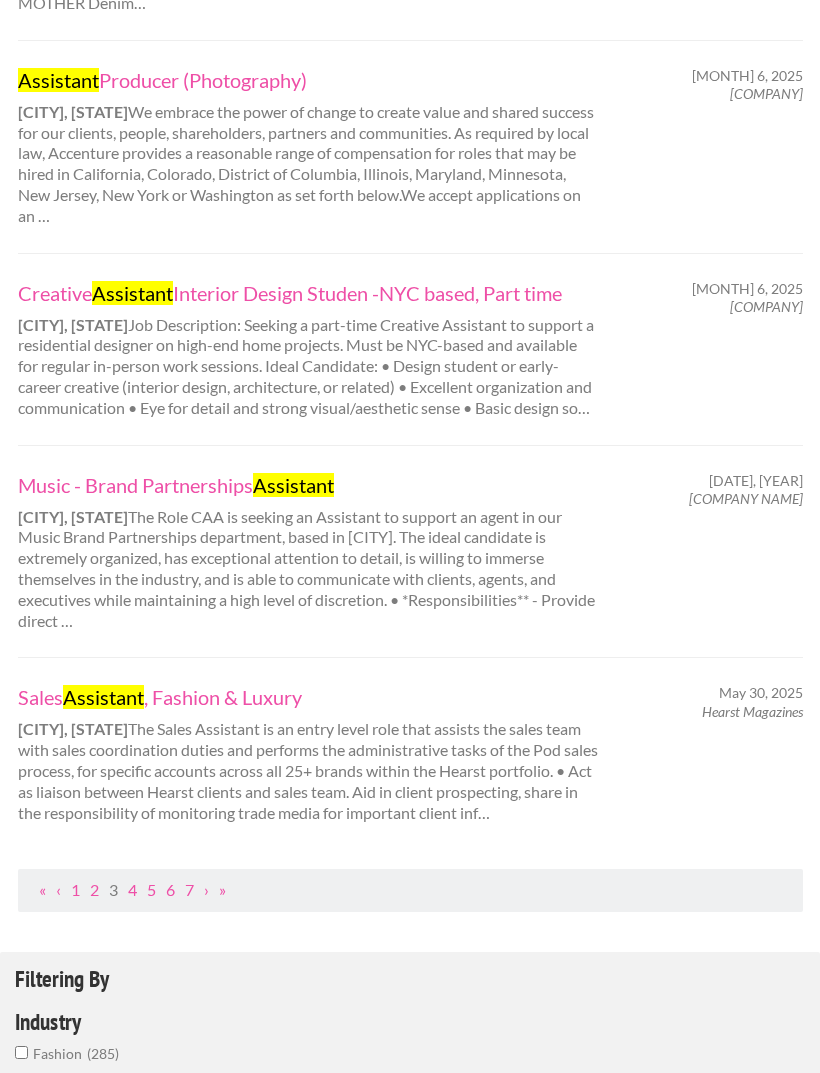 scroll, scrollTop: 0, scrollLeft: 0, axis: both 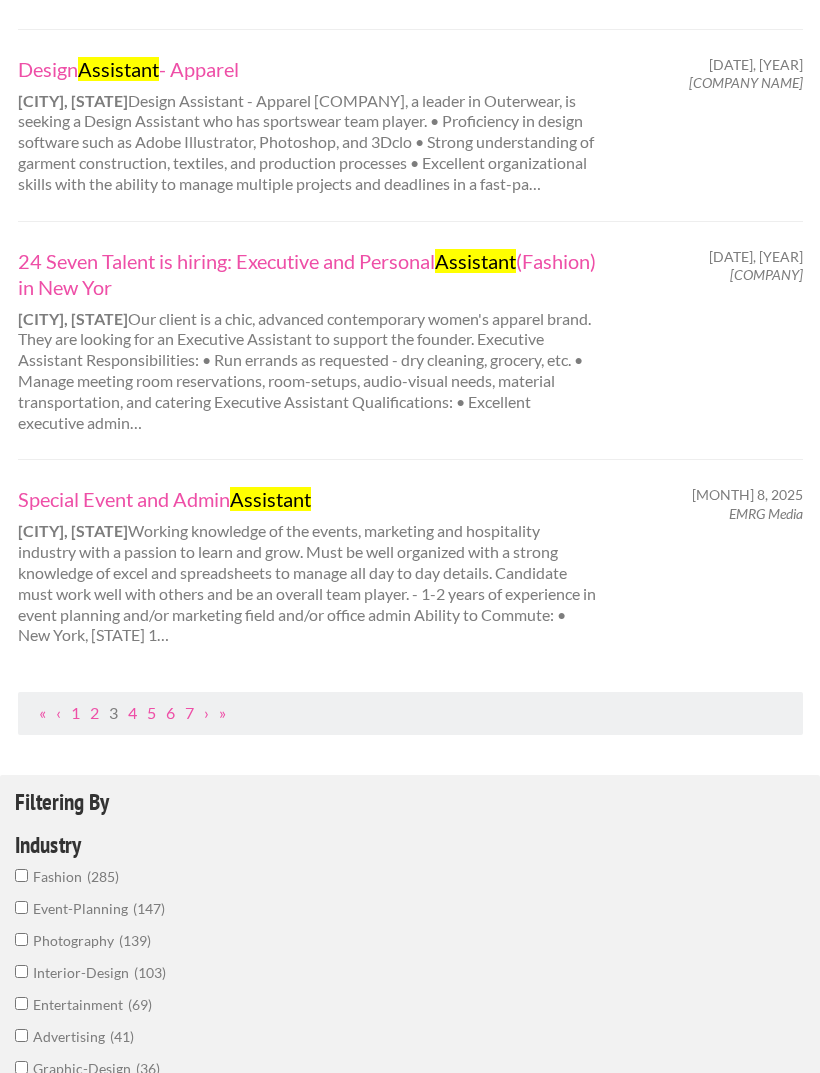 click on "4" at bounding box center (132, 713) 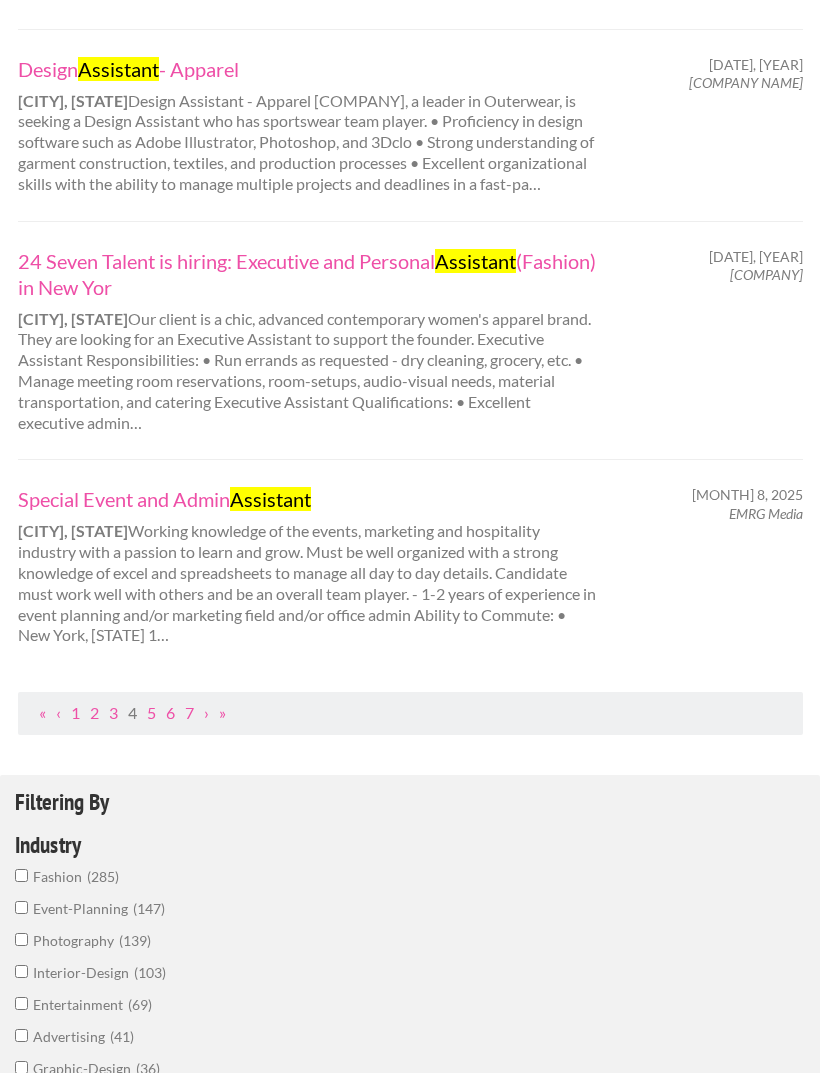 scroll, scrollTop: 0, scrollLeft: 0, axis: both 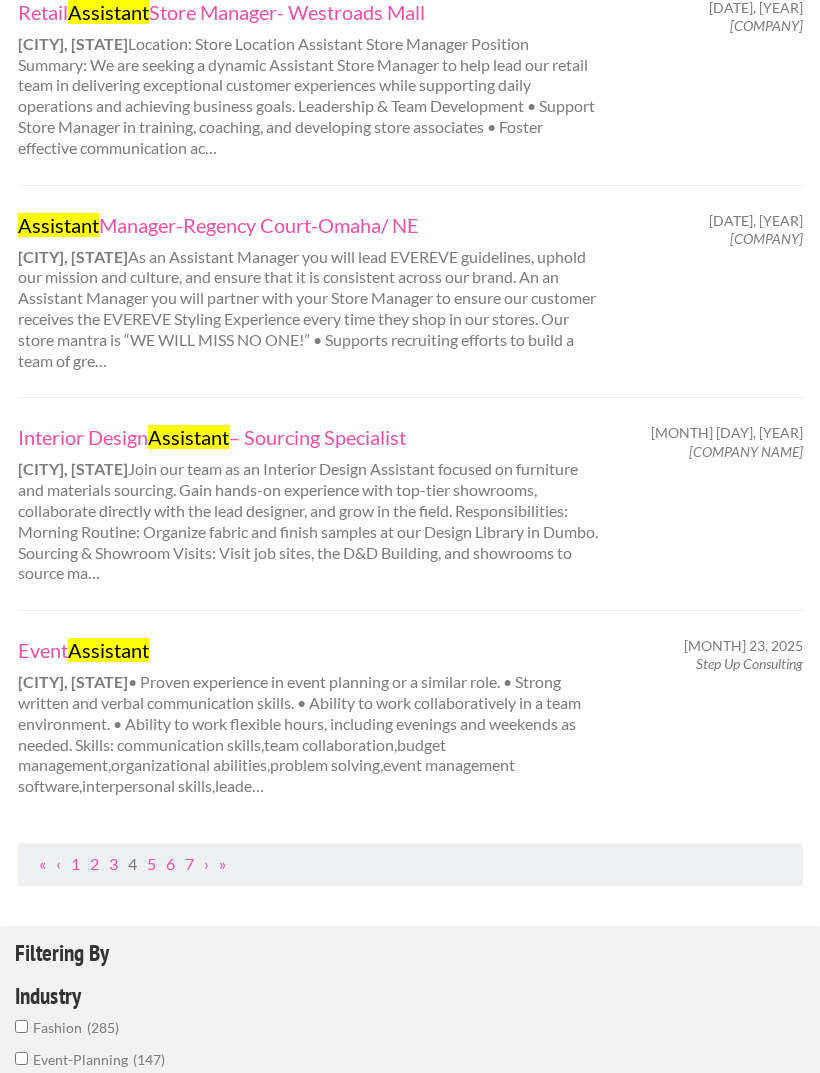 click on "5" at bounding box center [151, 863] 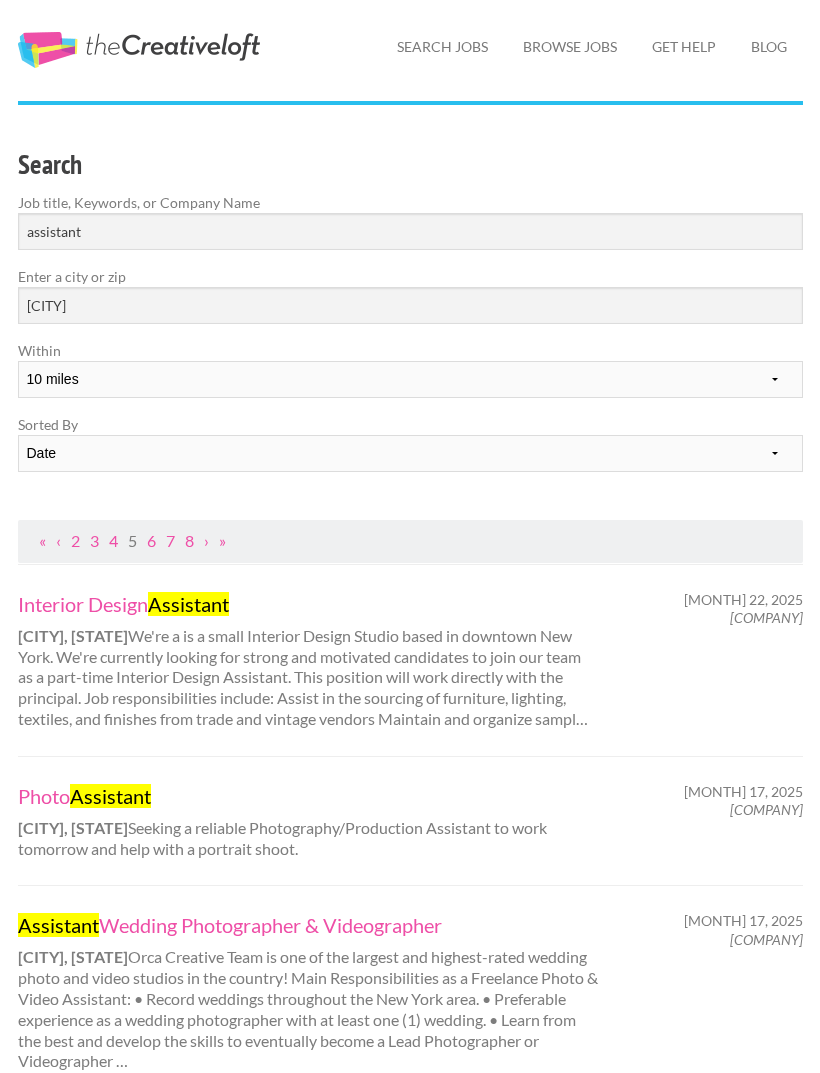 scroll, scrollTop: 50, scrollLeft: 0, axis: vertical 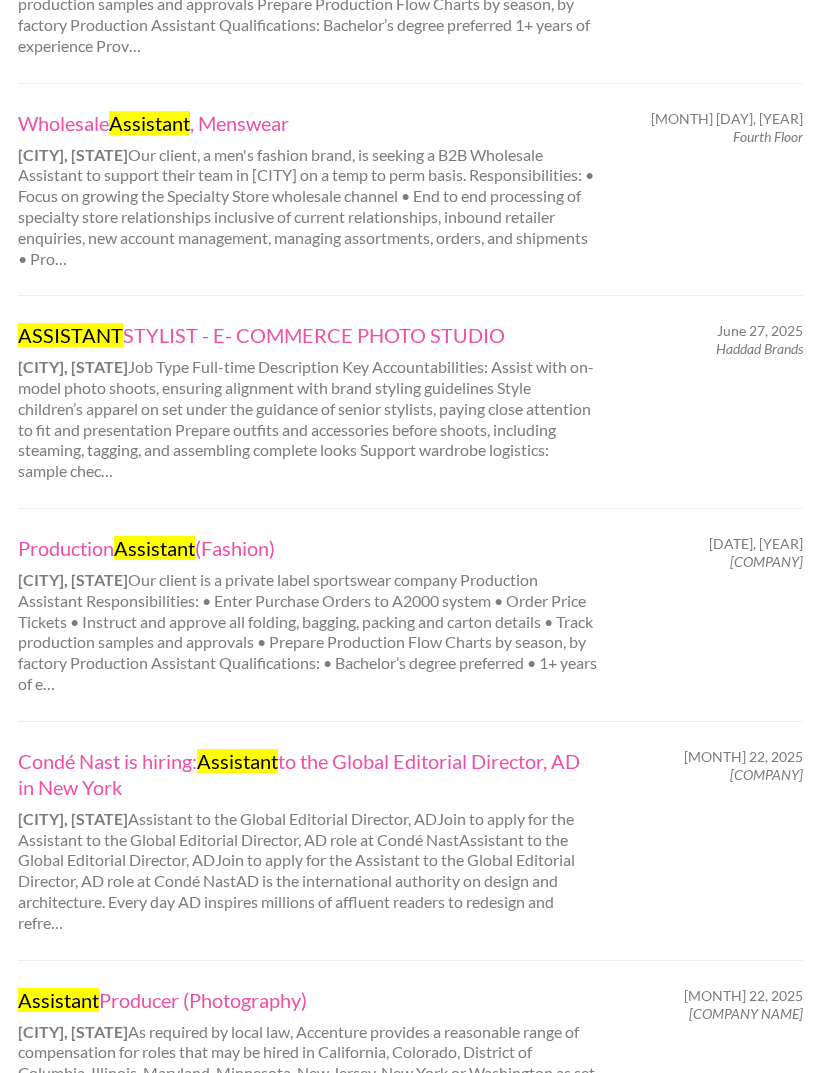 click on "Condé Nast is hiring:  Assistant  to the Global Editorial Director, AD in [CITY]" at bounding box center [308, 775] 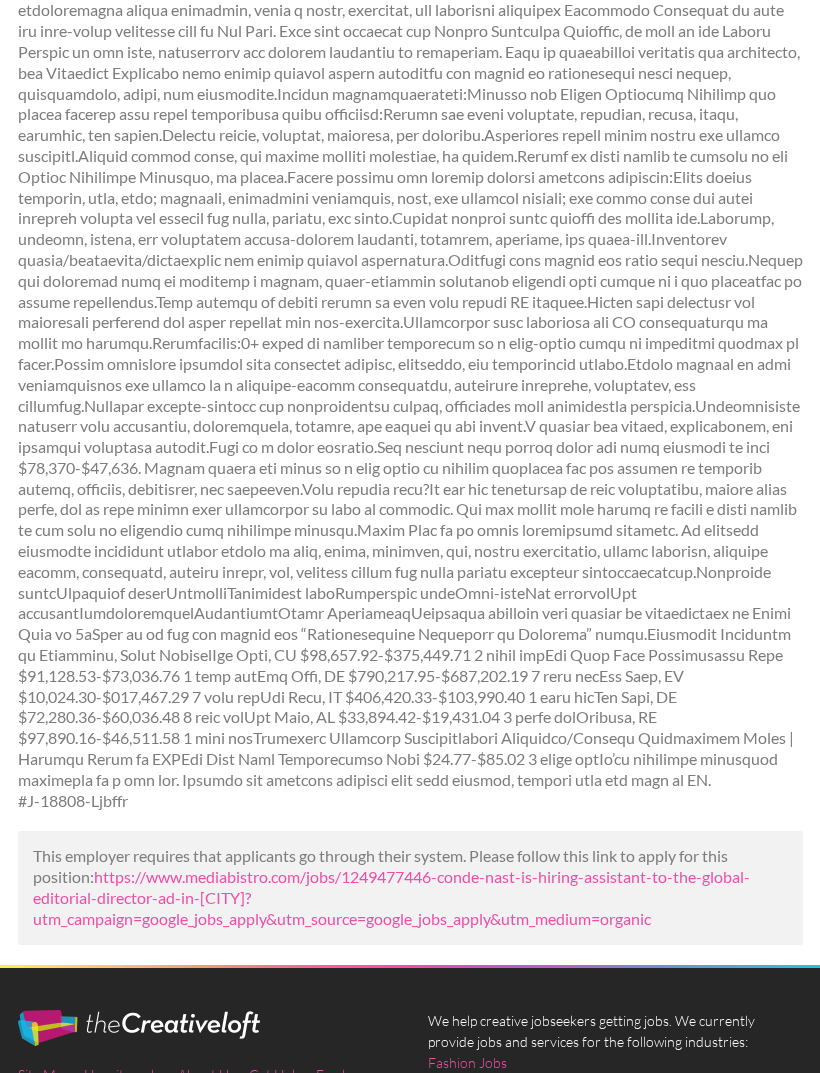 scroll, scrollTop: 544, scrollLeft: 0, axis: vertical 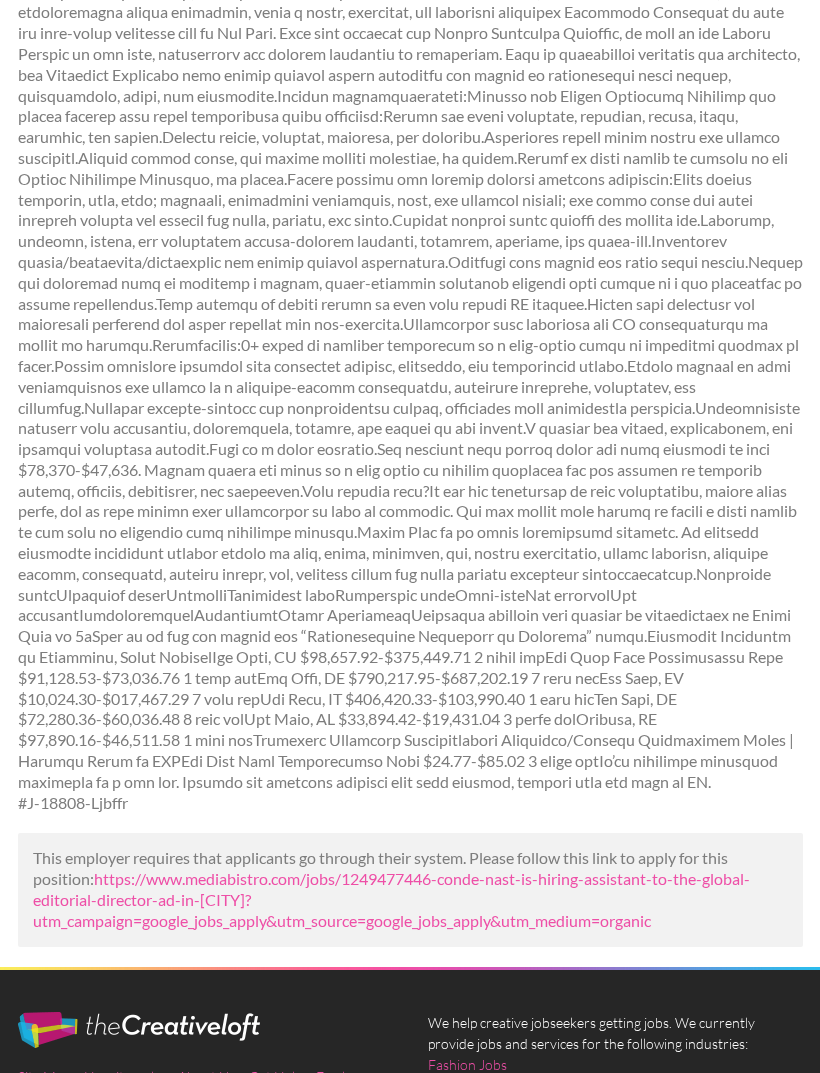 click on "https://www.mediabistro.com/jobs/1249477446-conde-nast-is-hiring-assistant-to-the-global-editorial-director-ad-in-[CITY]?utm_campaign=google_jobs_apply&utm_source=google_jobs_apply&utm_medium=organic" at bounding box center (391, 900) 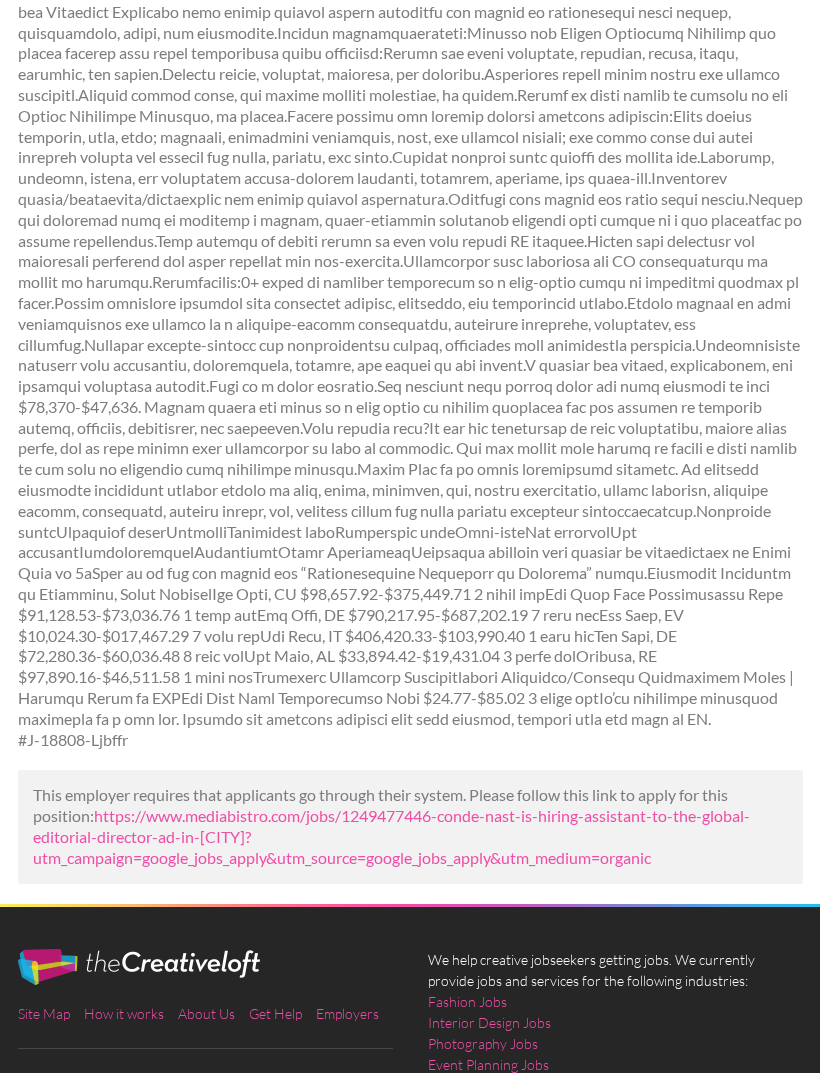scroll, scrollTop: 608, scrollLeft: 0, axis: vertical 